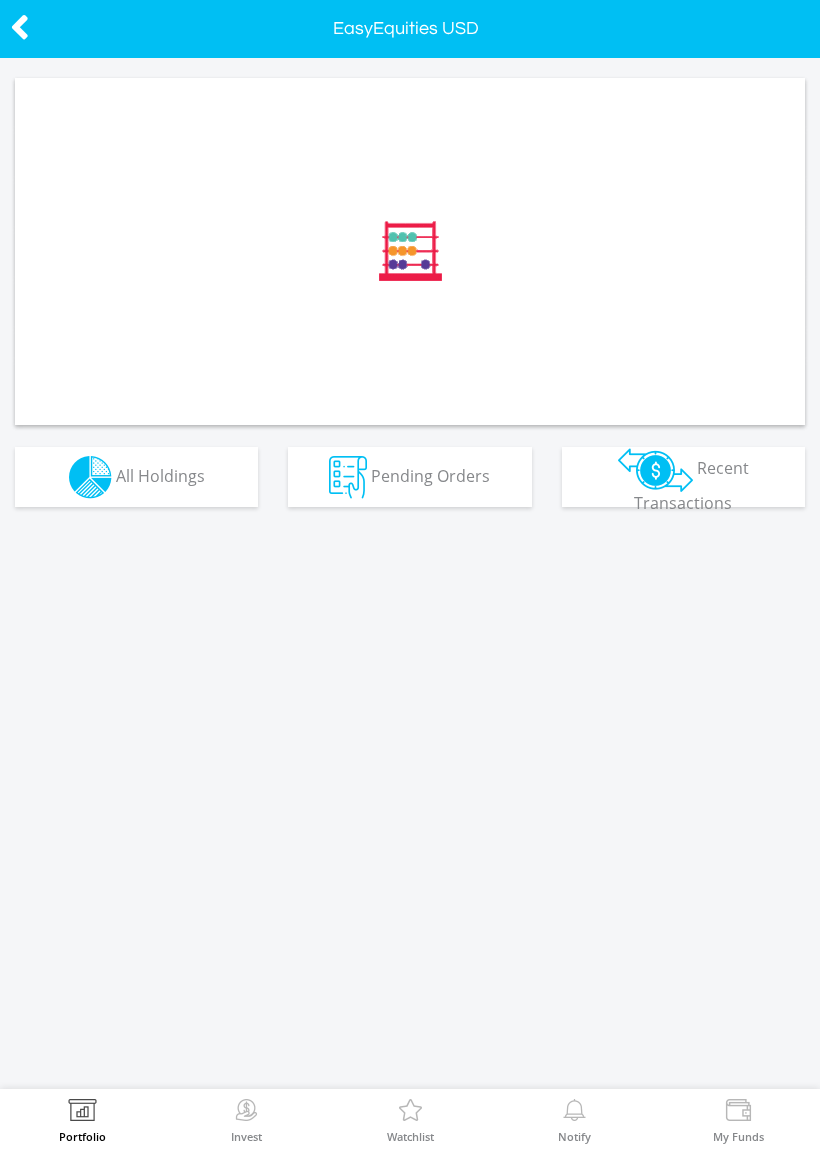 scroll, scrollTop: 0, scrollLeft: 0, axis: both 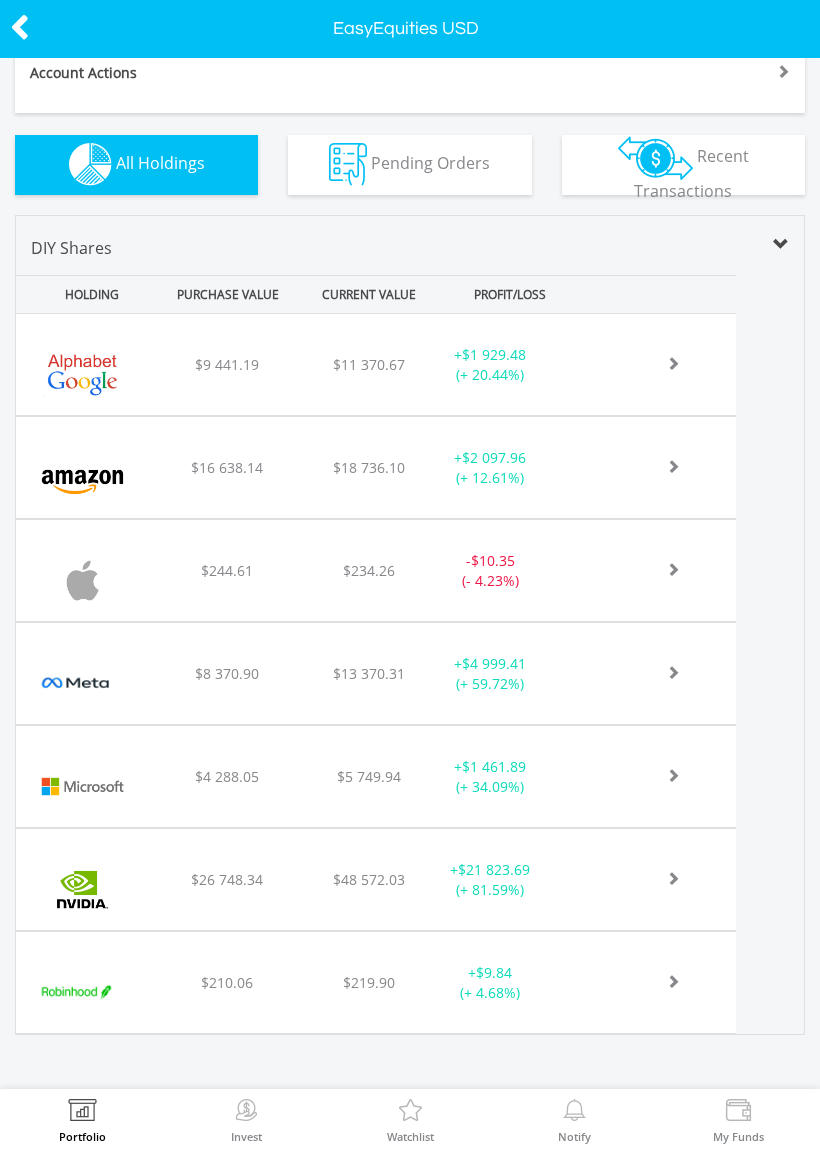 click at bounding box center (660, 365) 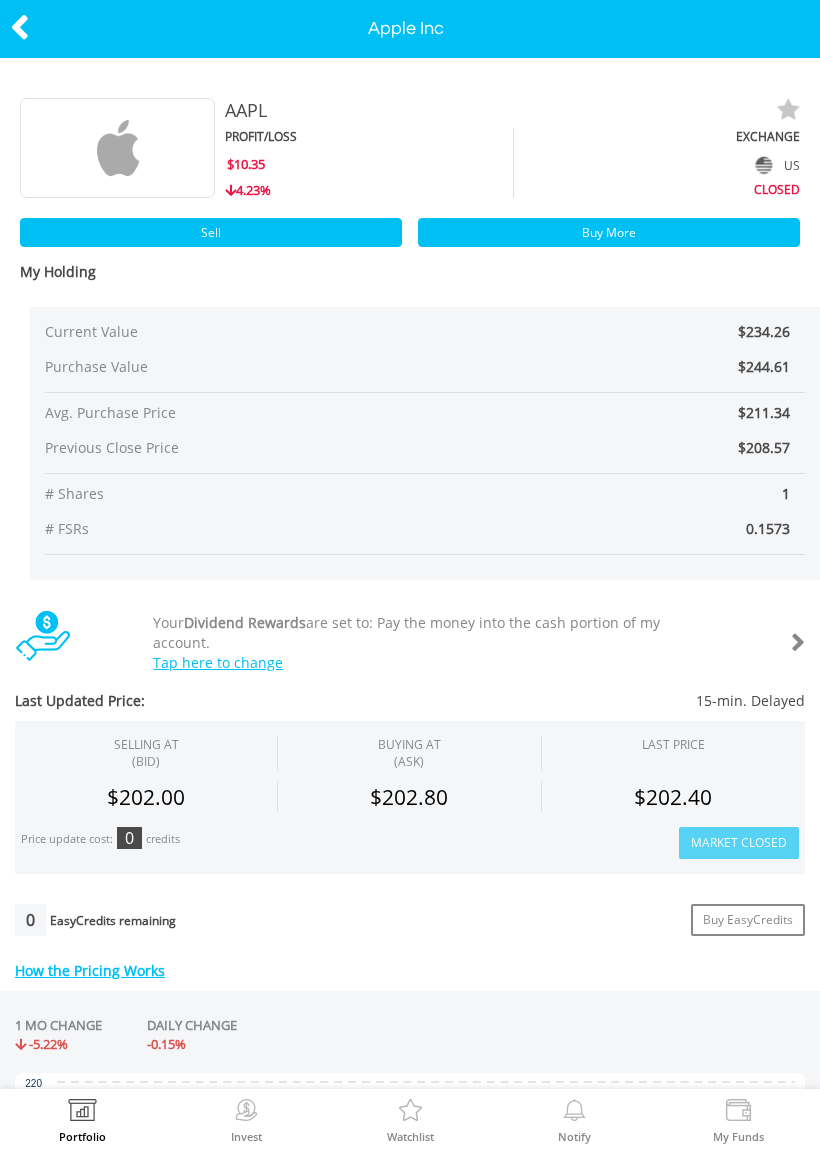 scroll, scrollTop: 0, scrollLeft: 0, axis: both 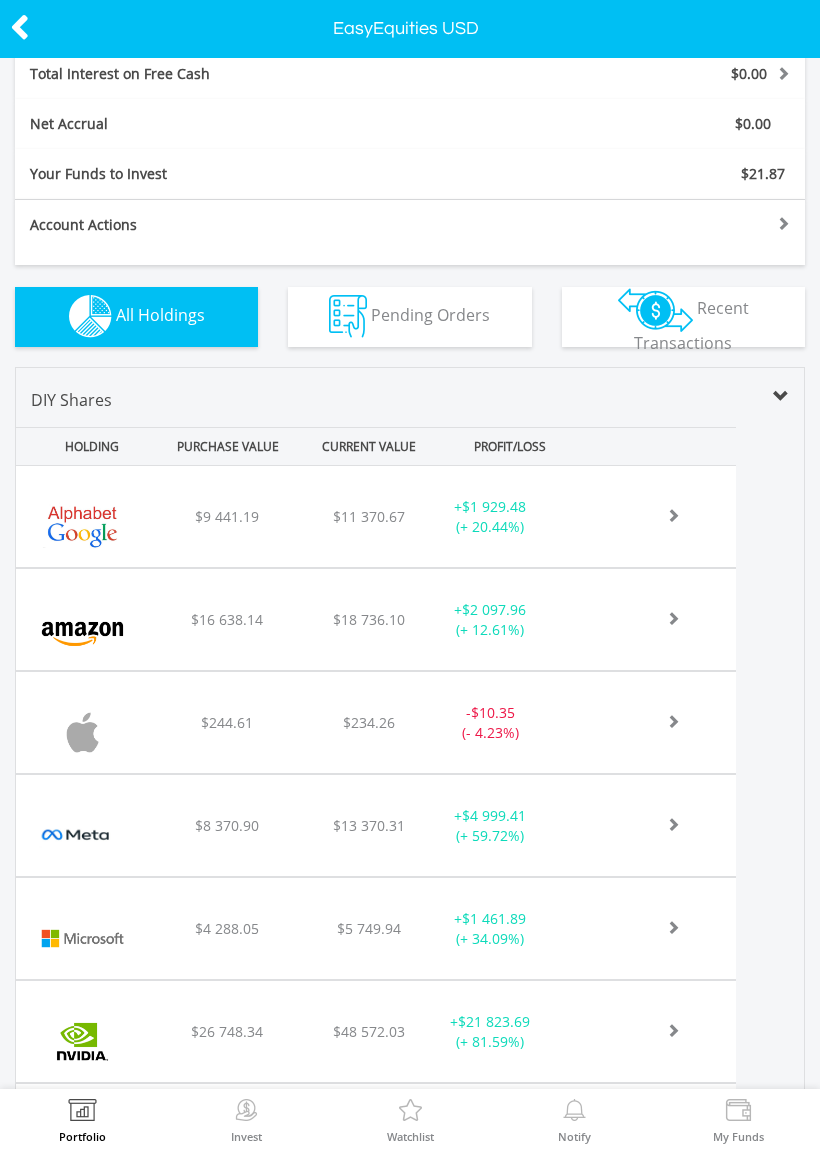 click at bounding box center (650, 517) 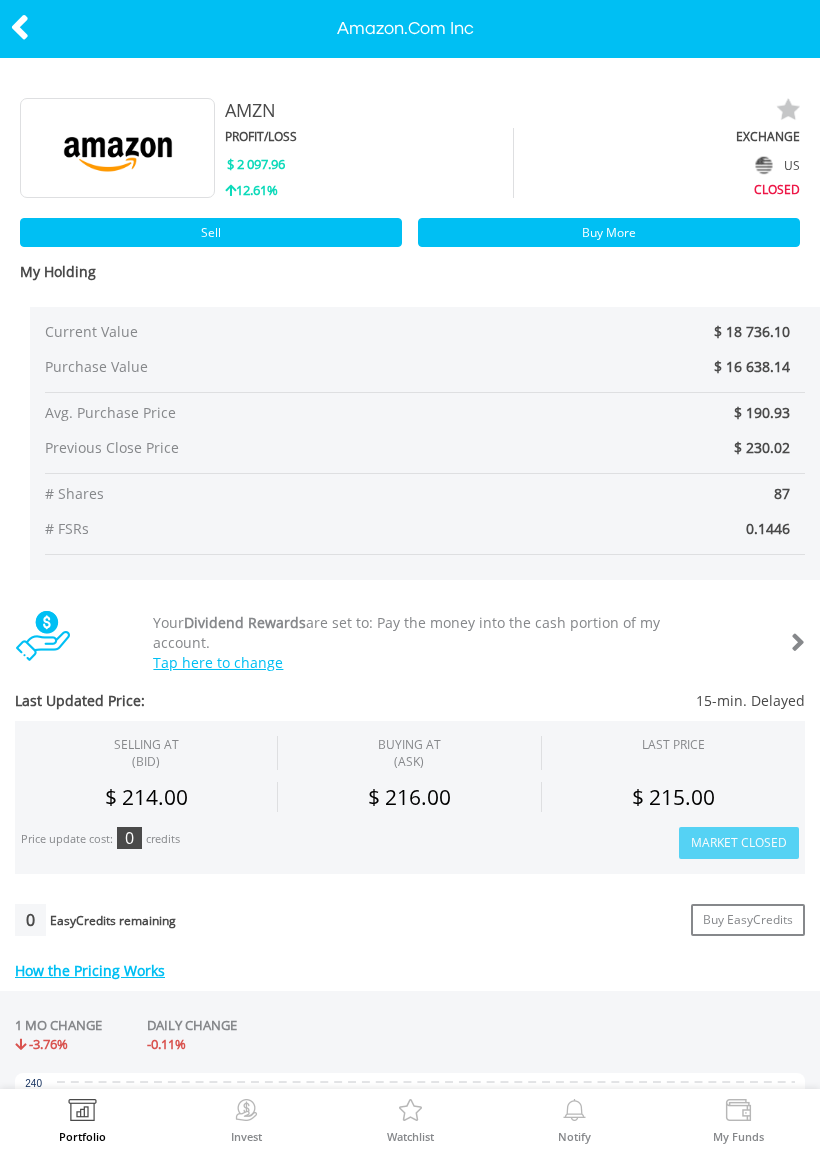 scroll, scrollTop: 0, scrollLeft: 0, axis: both 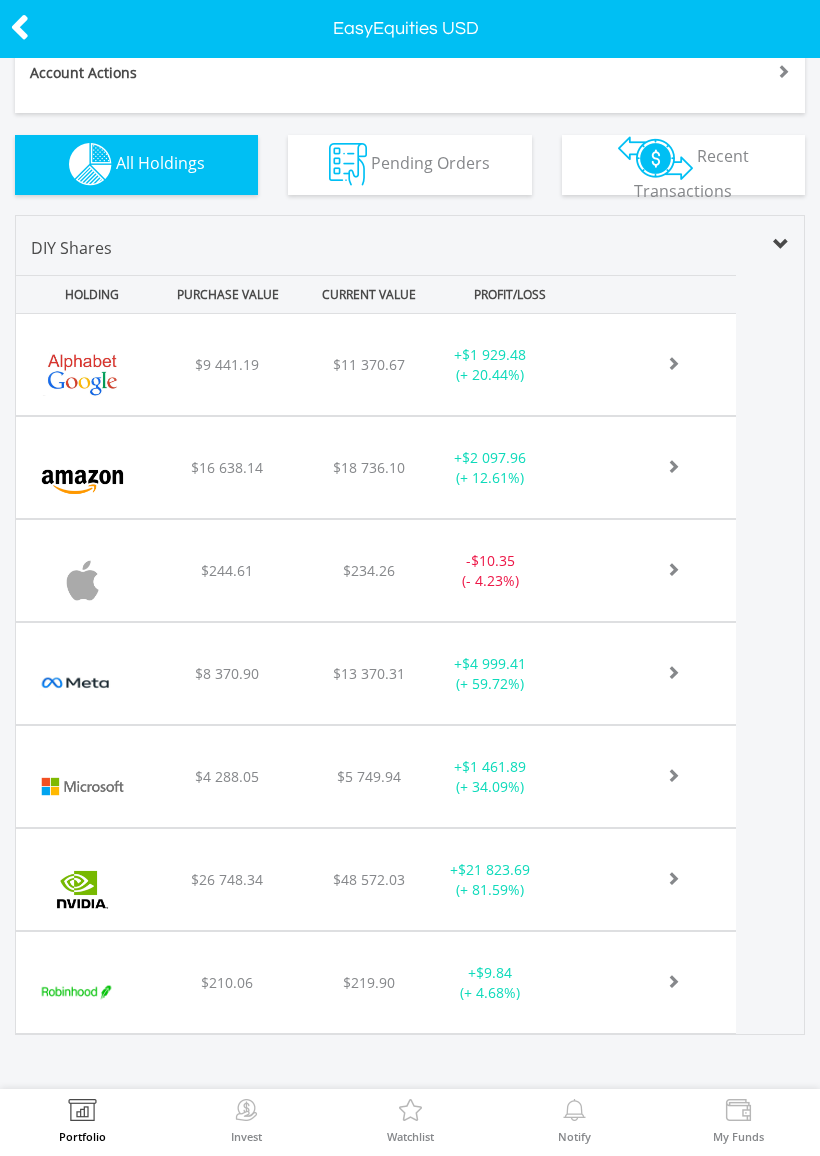 click at bounding box center [82, 1113] 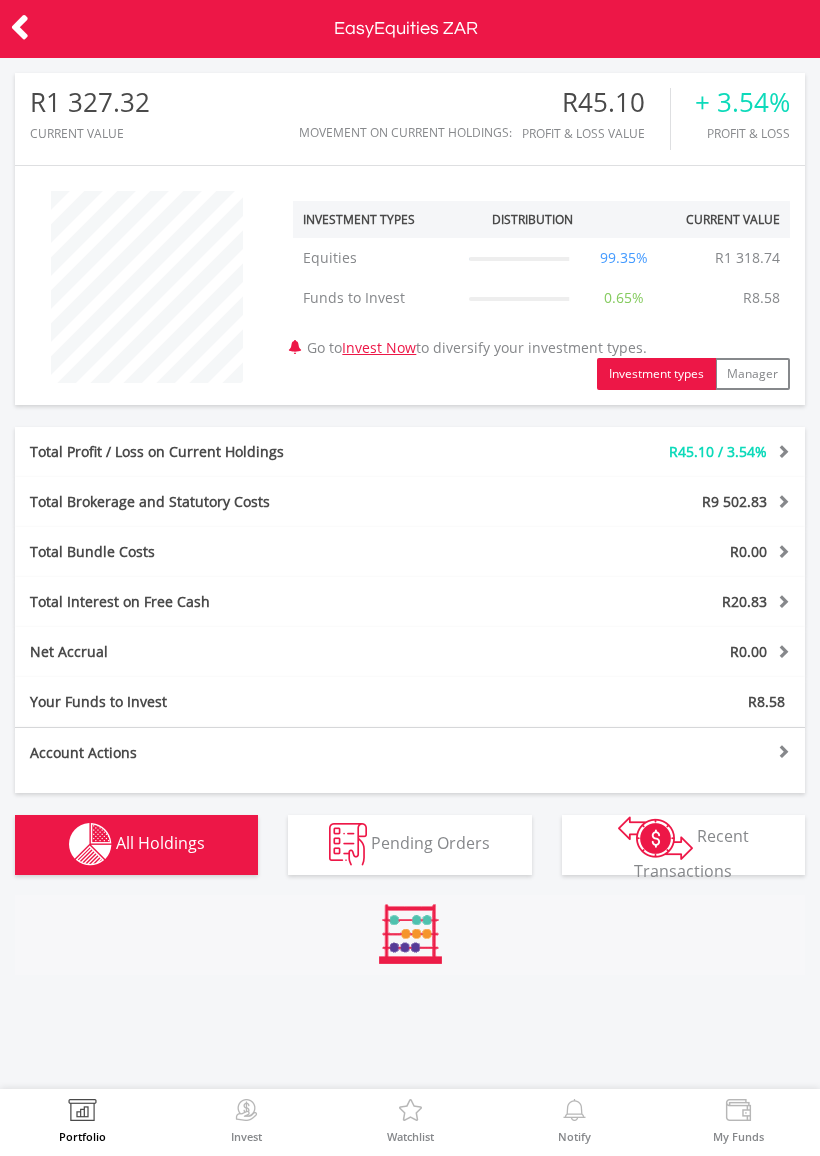 scroll, scrollTop: 0, scrollLeft: 0, axis: both 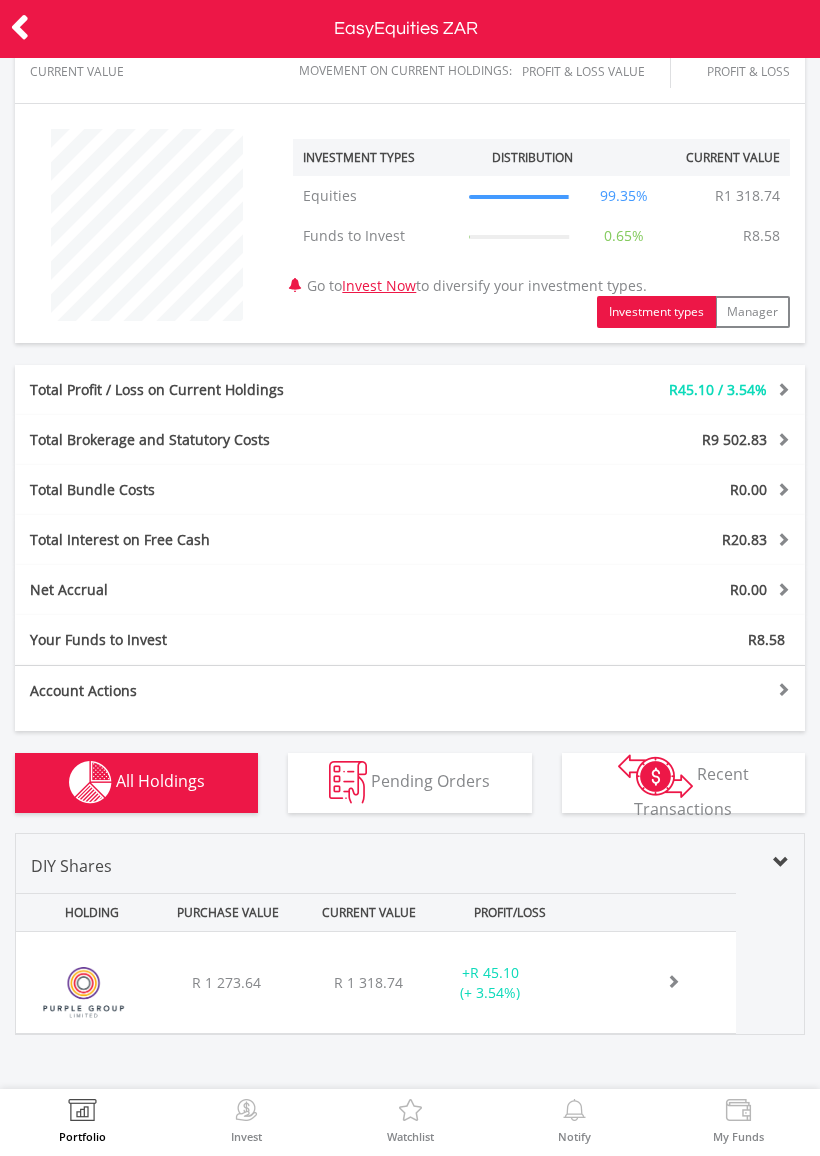 click at bounding box center (660, 983) 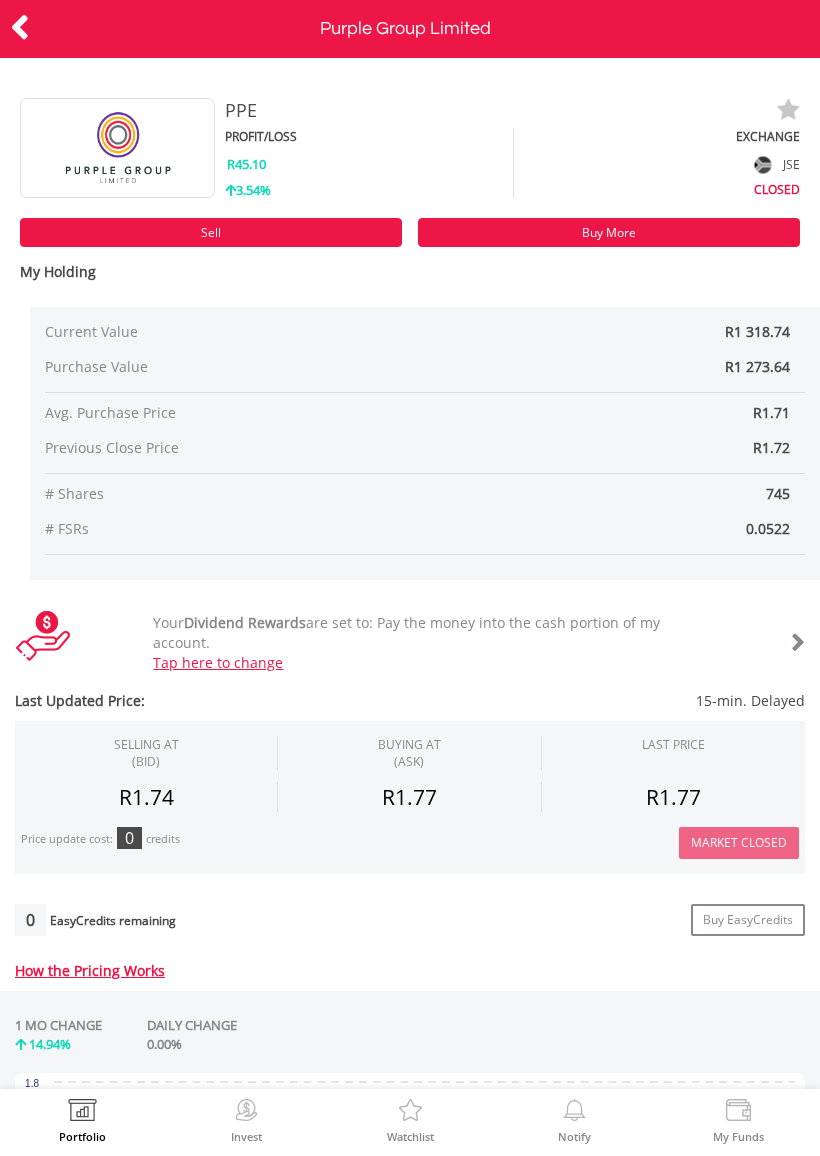 scroll, scrollTop: 0, scrollLeft: 0, axis: both 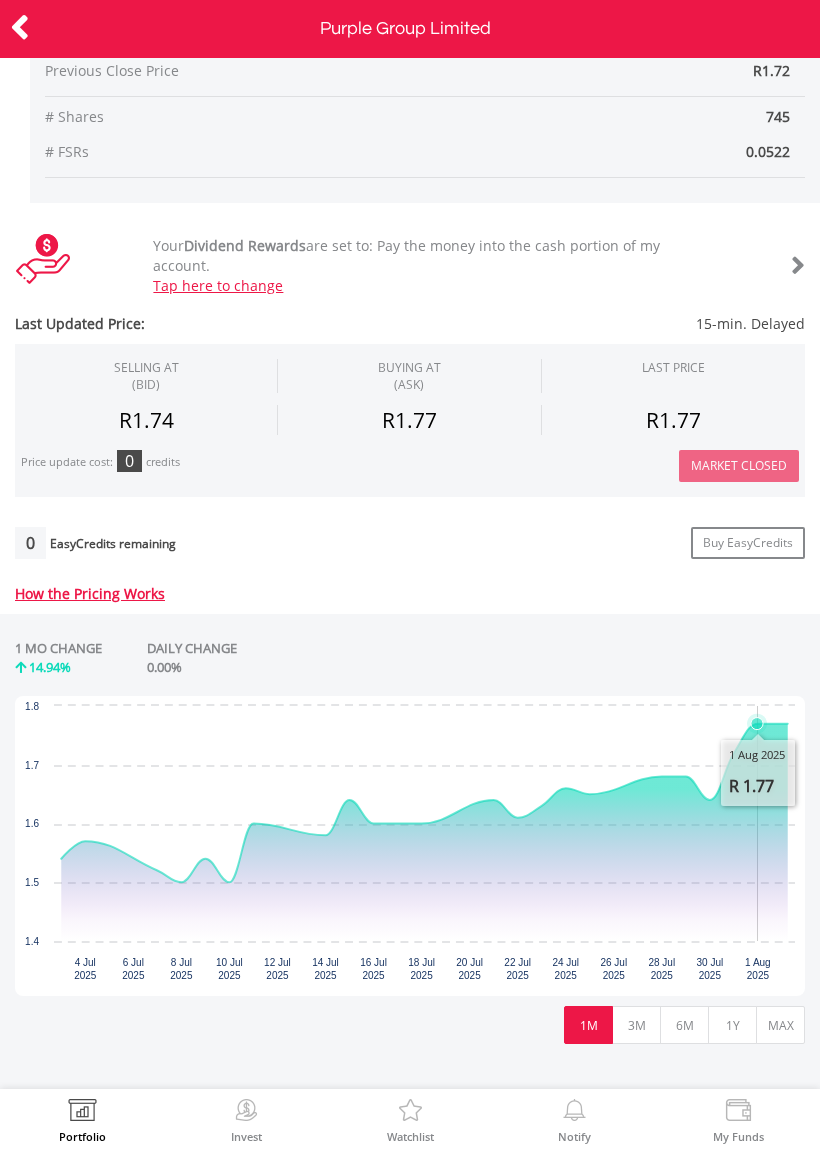 click at bounding box center (20, 27) 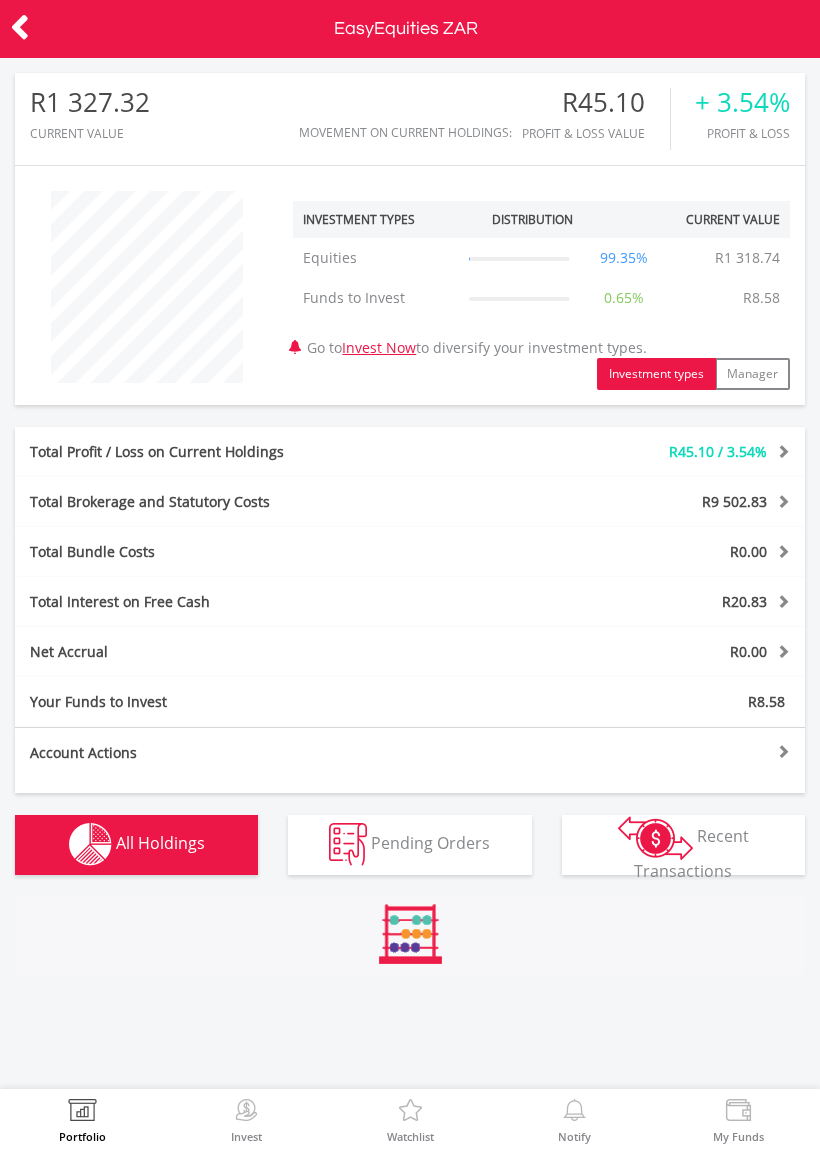 scroll, scrollTop: 0, scrollLeft: 0, axis: both 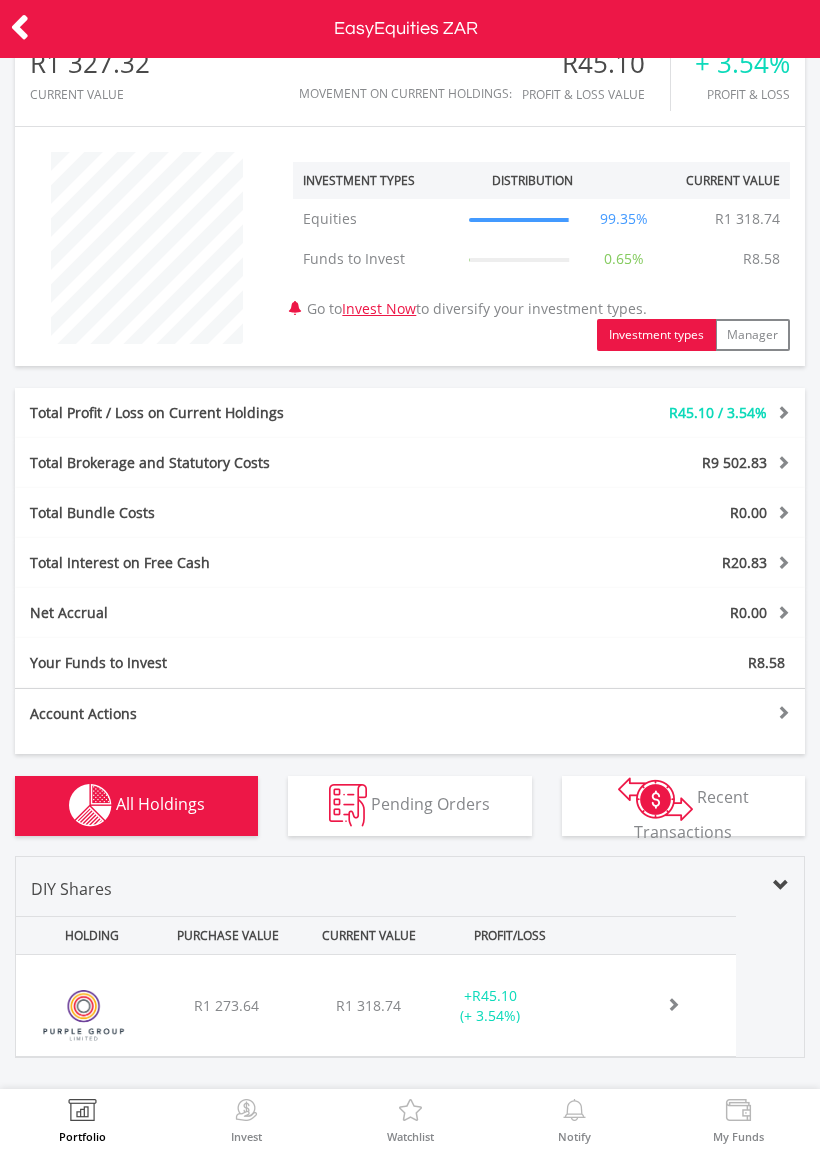 click at bounding box center (738, 1113) 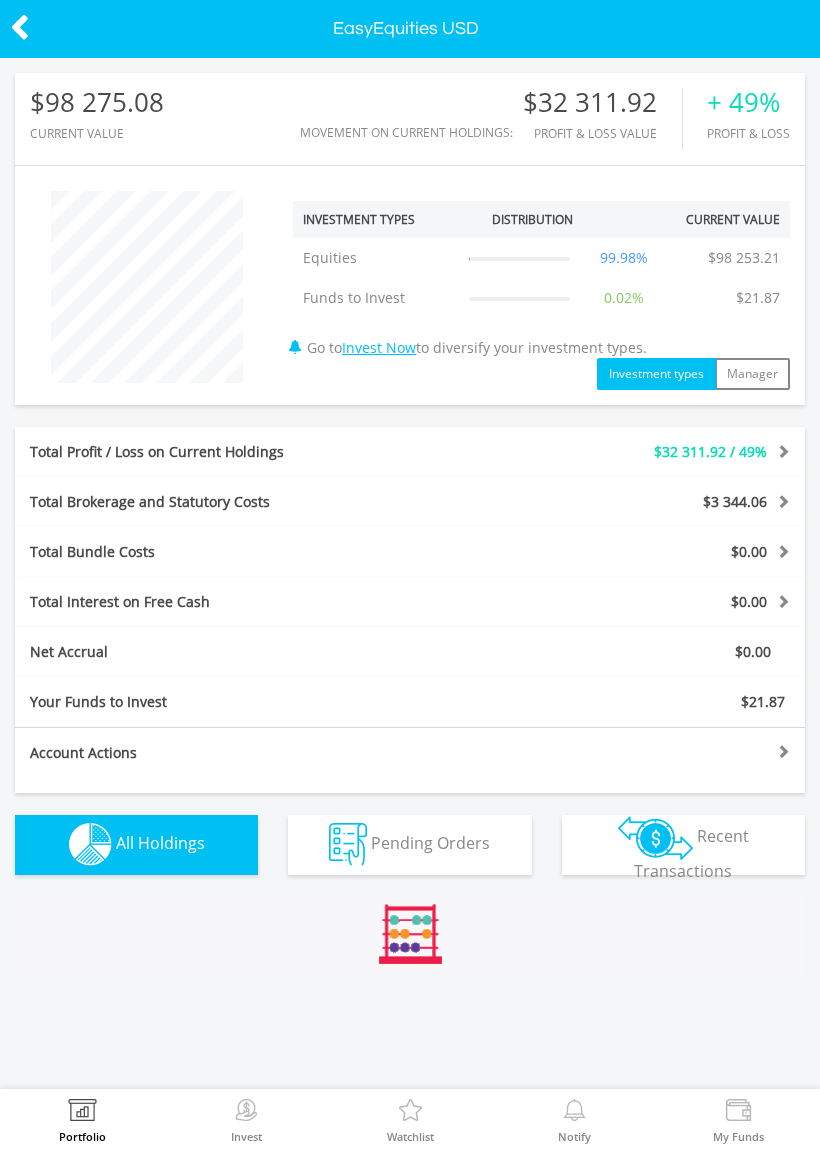 scroll, scrollTop: 0, scrollLeft: 0, axis: both 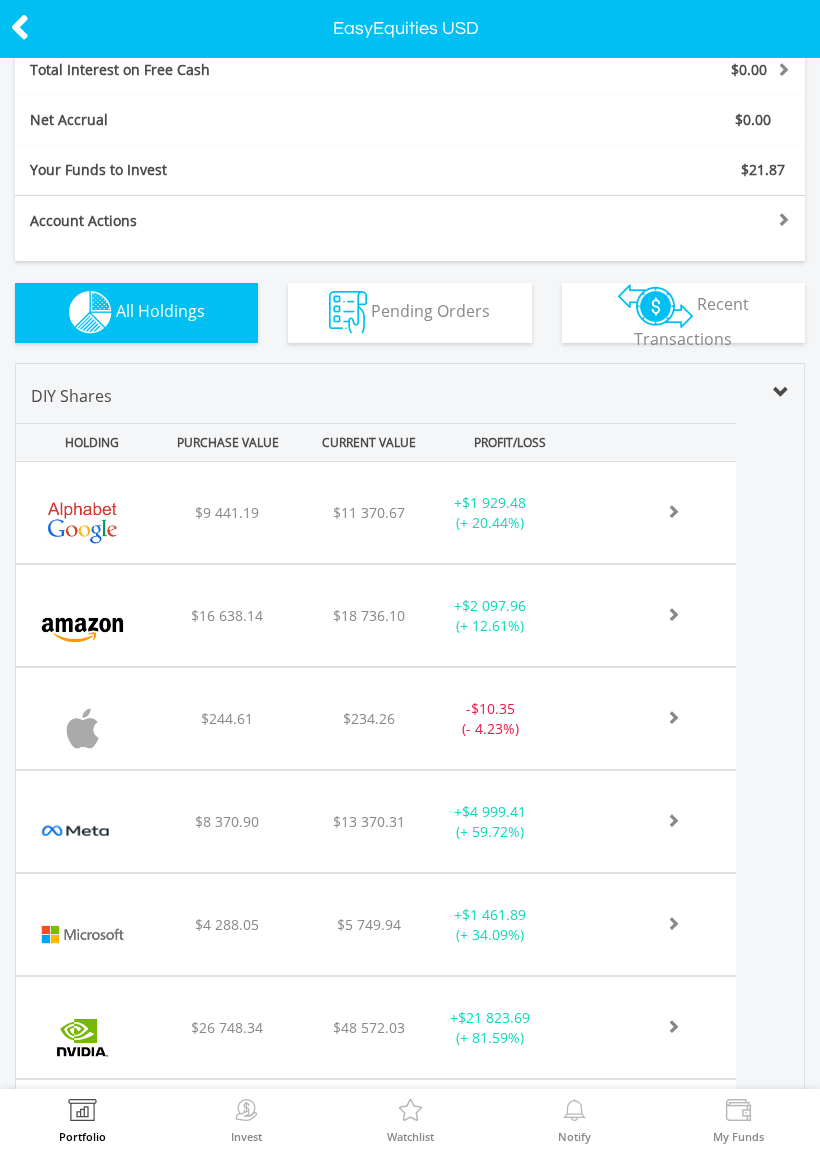 click at bounding box center [650, 511] 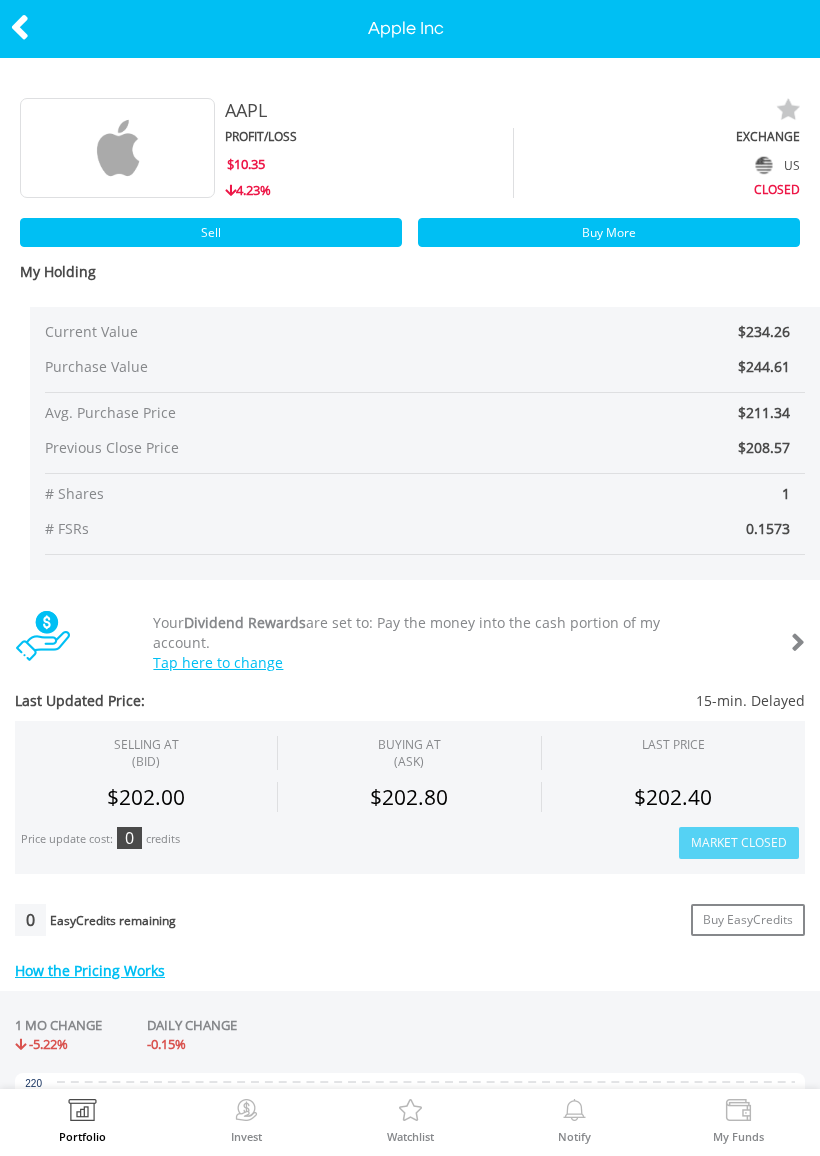 scroll, scrollTop: 0, scrollLeft: 0, axis: both 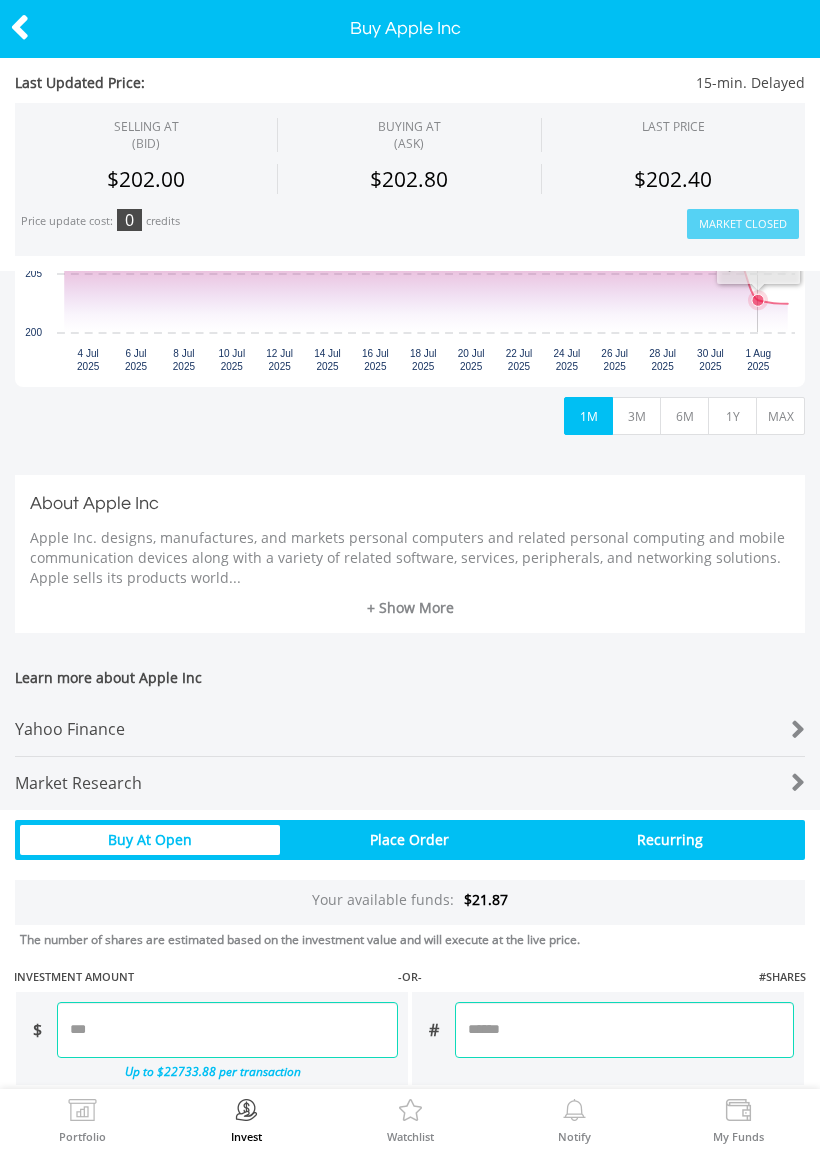 click at bounding box center [227, 1030] 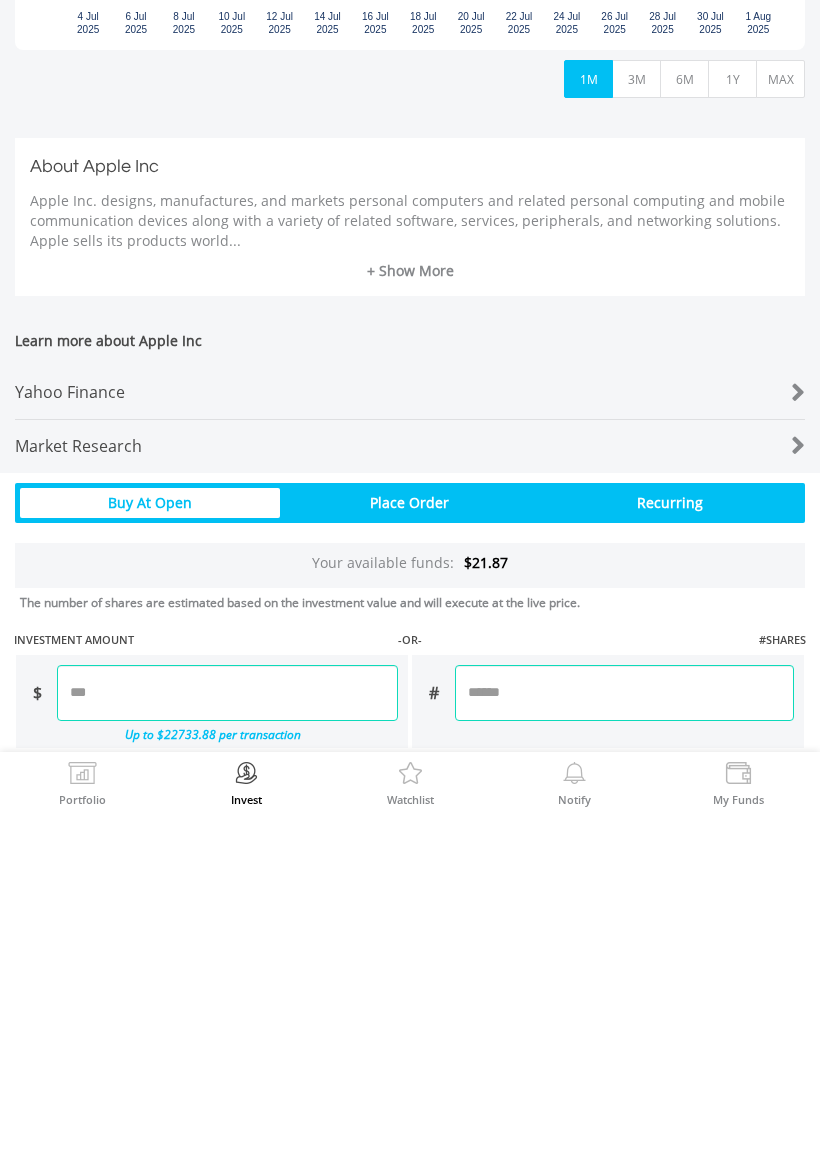 type on "*****" 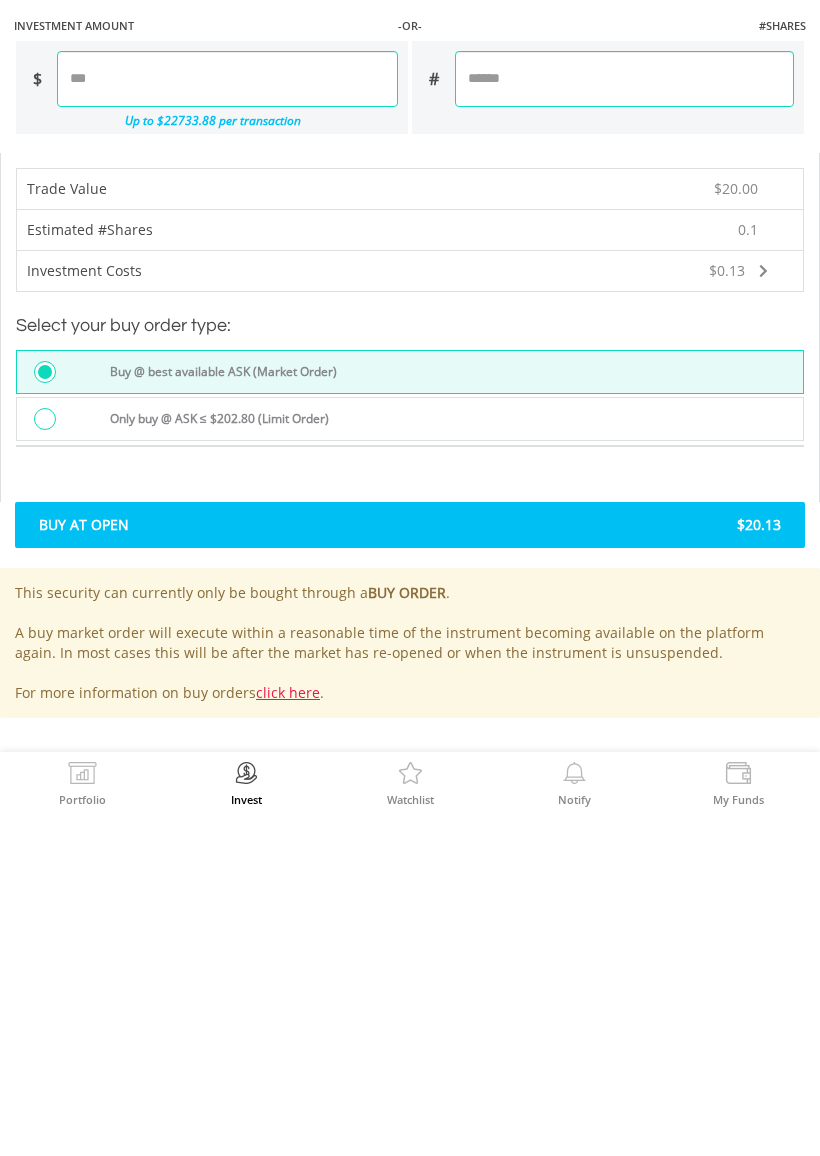 scroll, scrollTop: 1261, scrollLeft: 0, axis: vertical 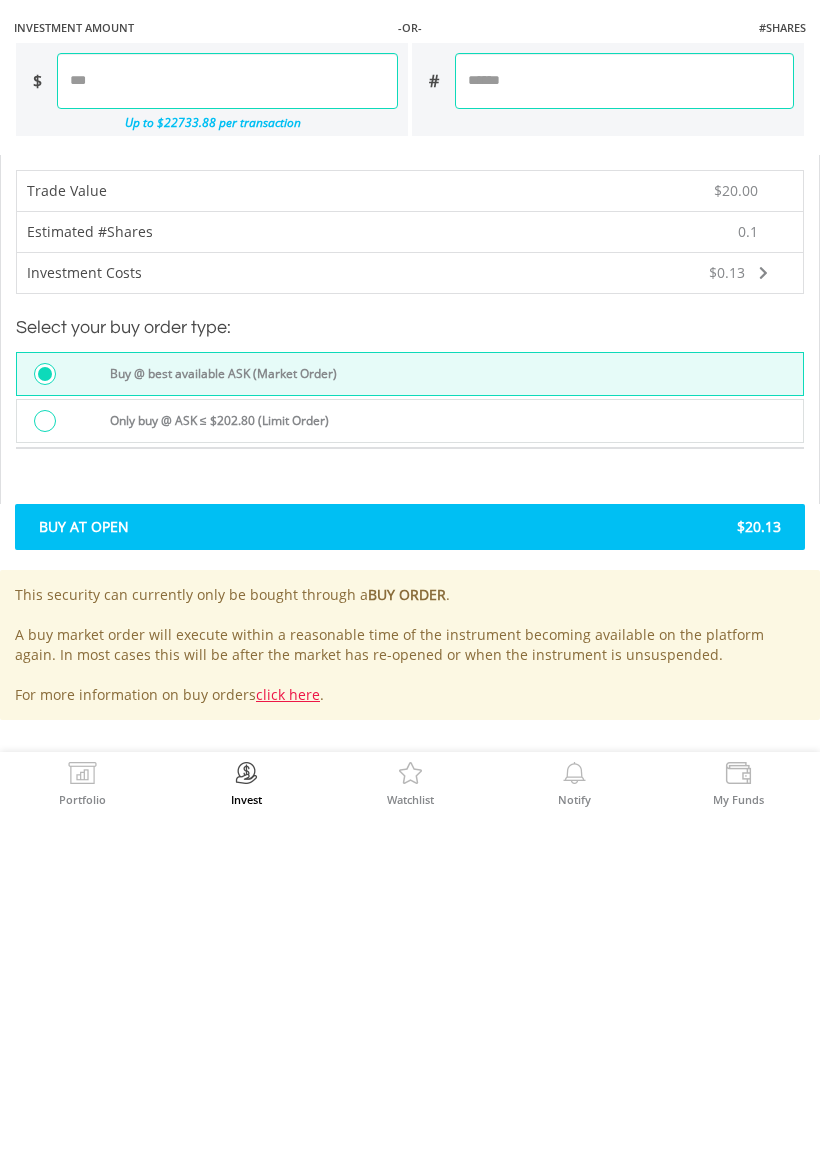 click on "Buy At Open
$20.13" at bounding box center [410, 864] 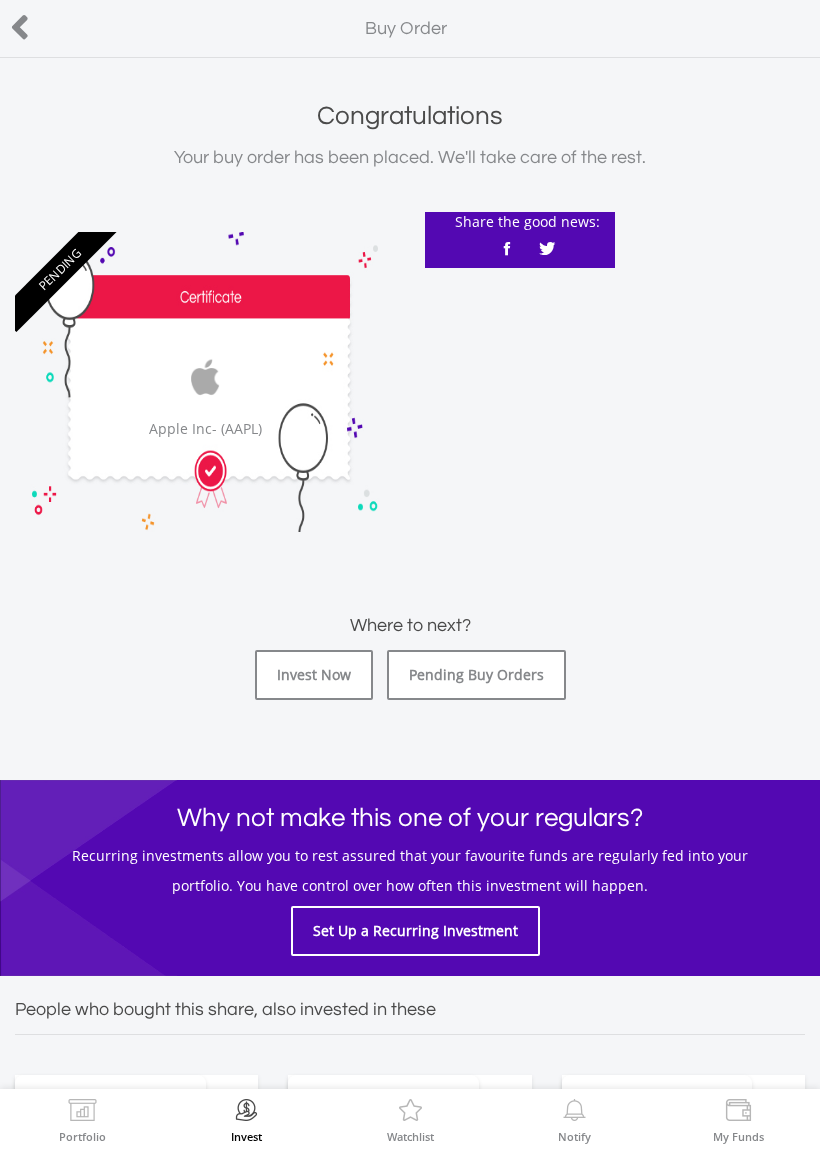scroll, scrollTop: 0, scrollLeft: 0, axis: both 